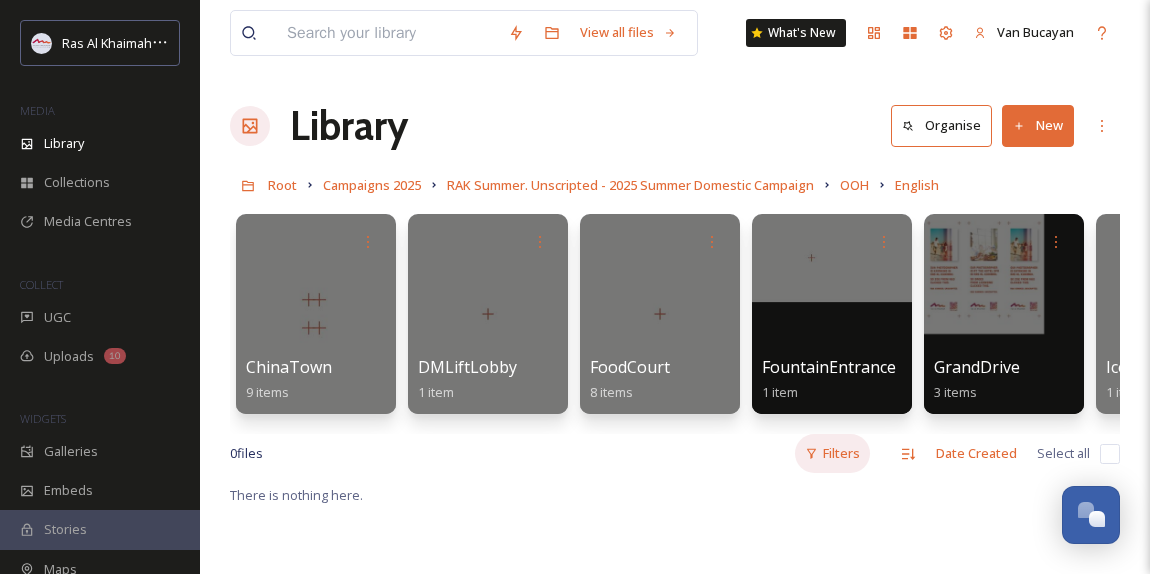 scroll, scrollTop: 0, scrollLeft: 0, axis: both 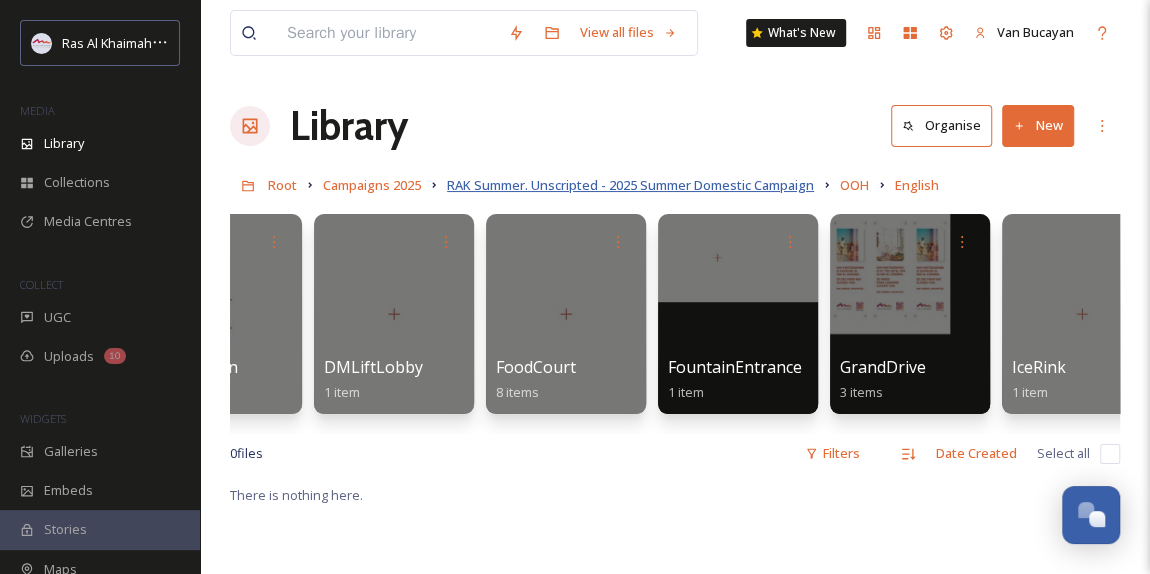 click on "RAK Summer. Unscripted - 2025 Summer Domestic Campaign" at bounding box center [630, 185] 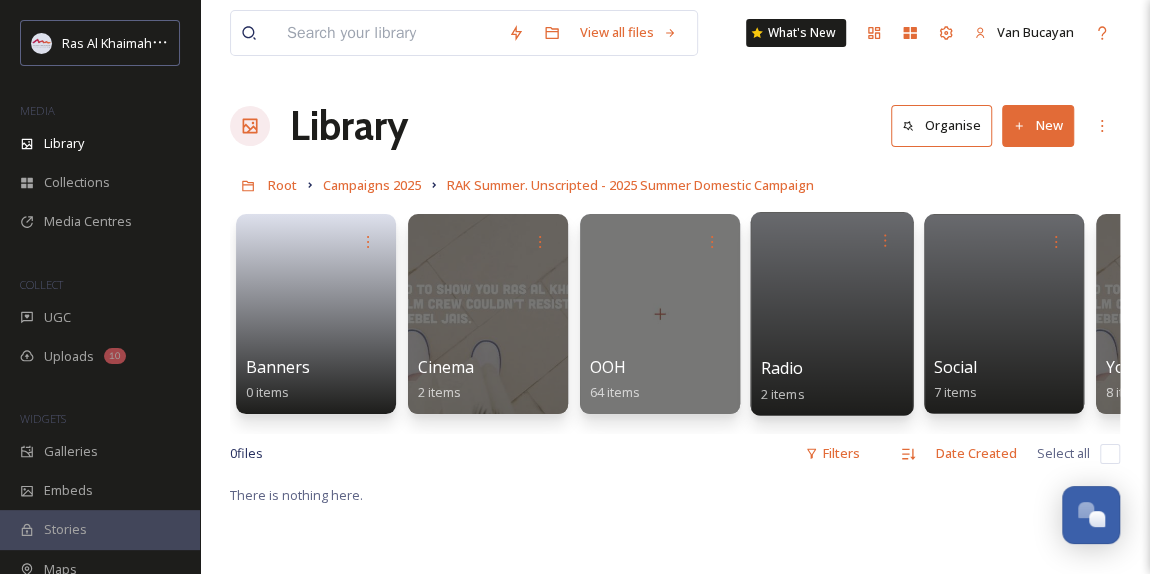 click at bounding box center [831, 314] 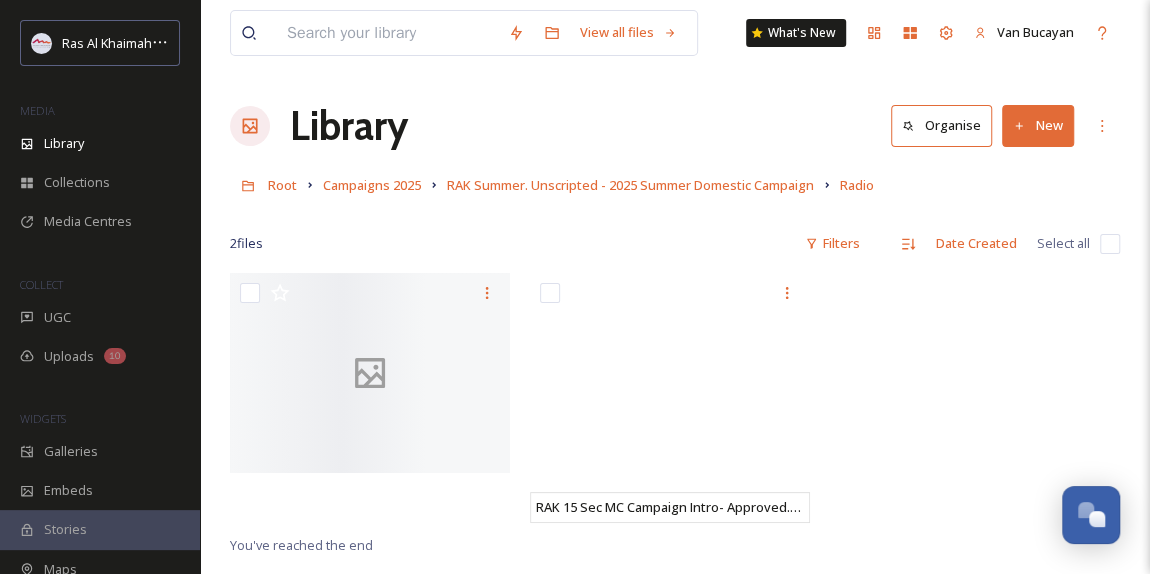 click at bounding box center (975, 403) 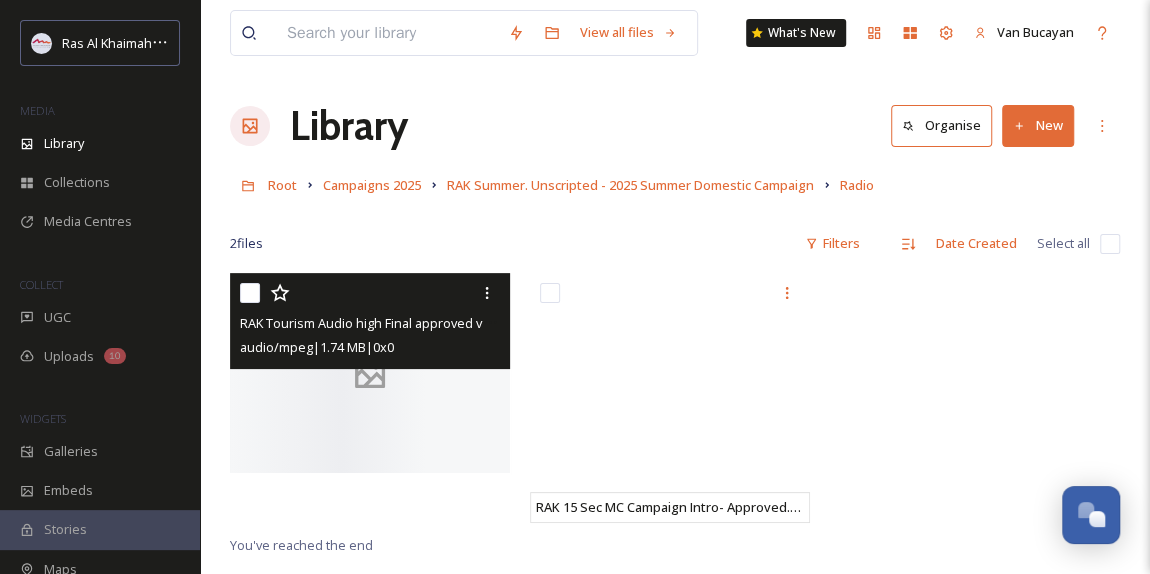 click at bounding box center (370, 373) 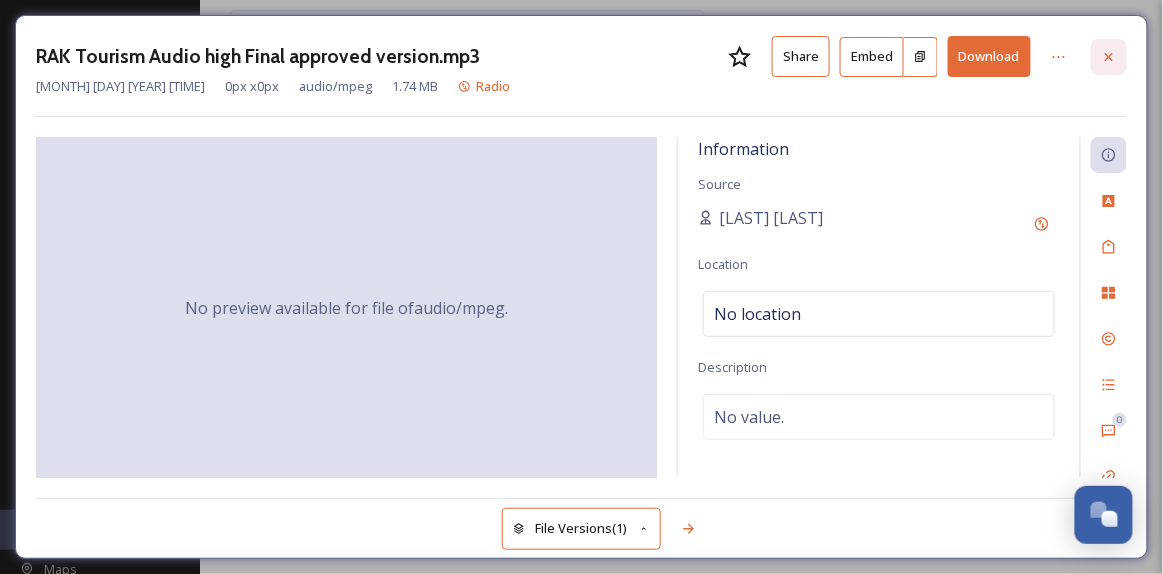 click 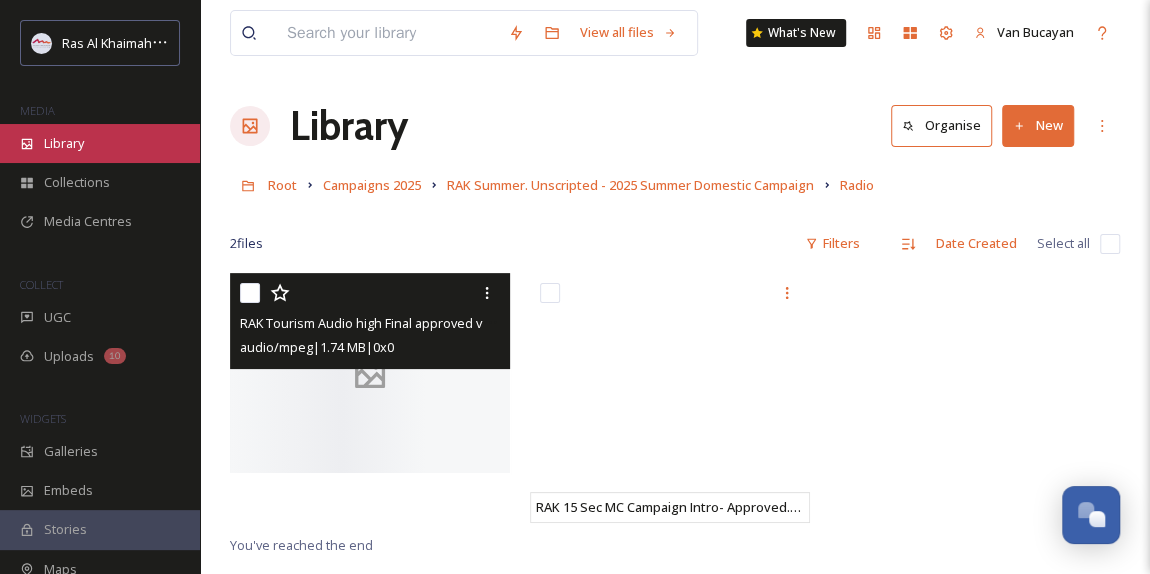 click on "Library" at bounding box center [100, 143] 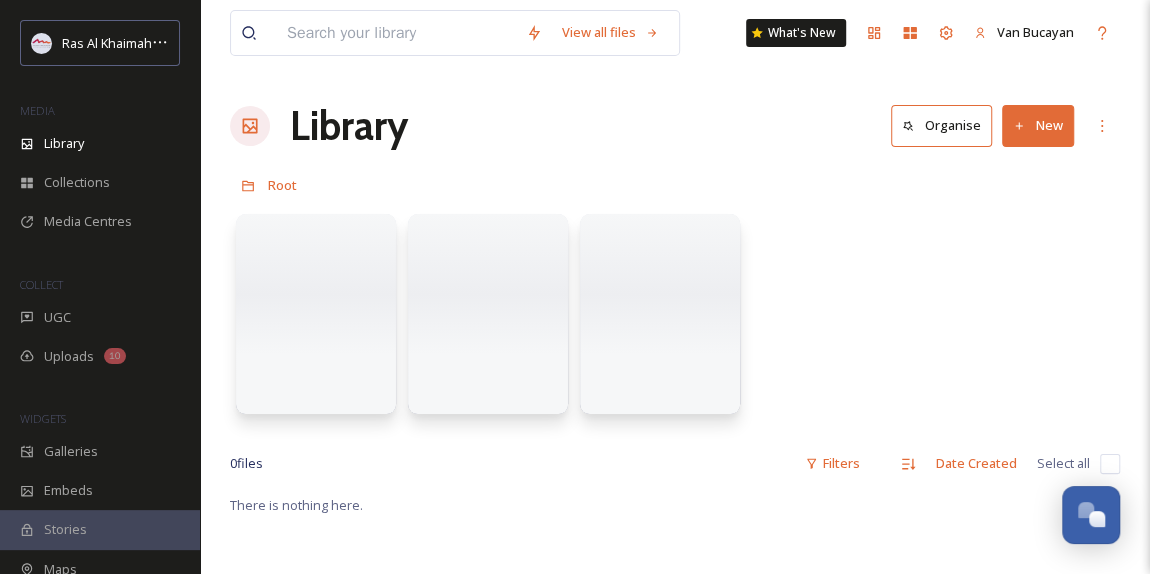 click on "New" at bounding box center [1038, 125] 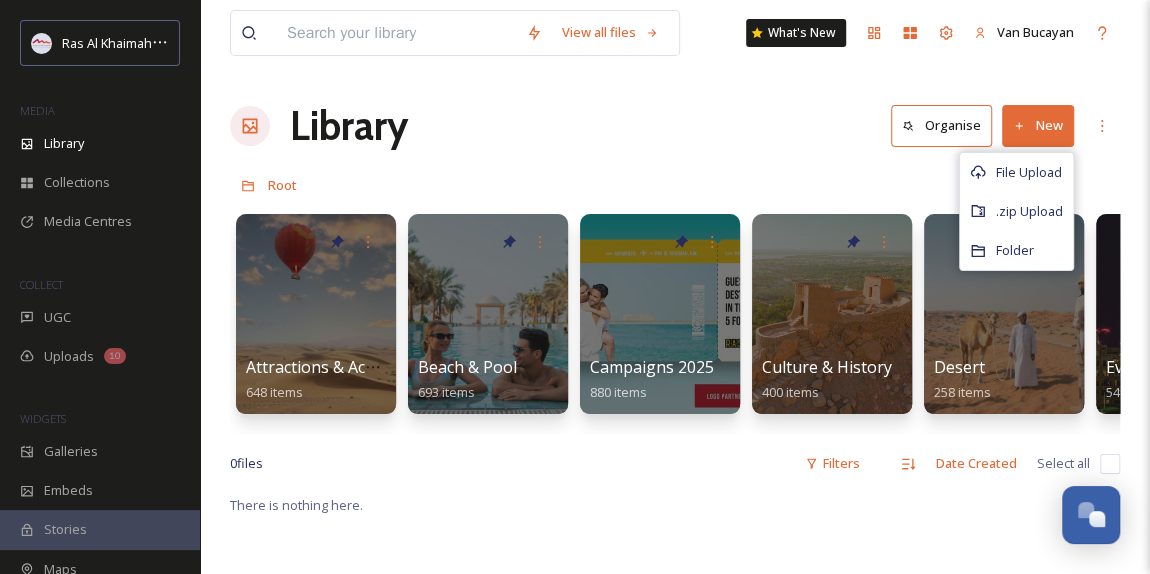 click on "Library Organise New File Upload .zip Upload Folder" at bounding box center (675, 126) 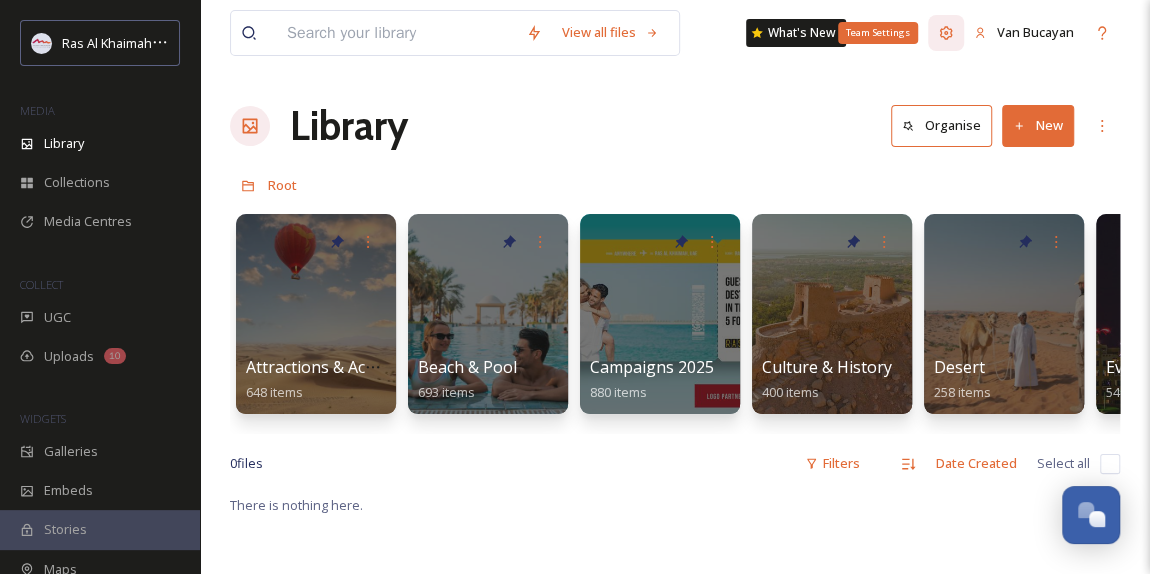 click 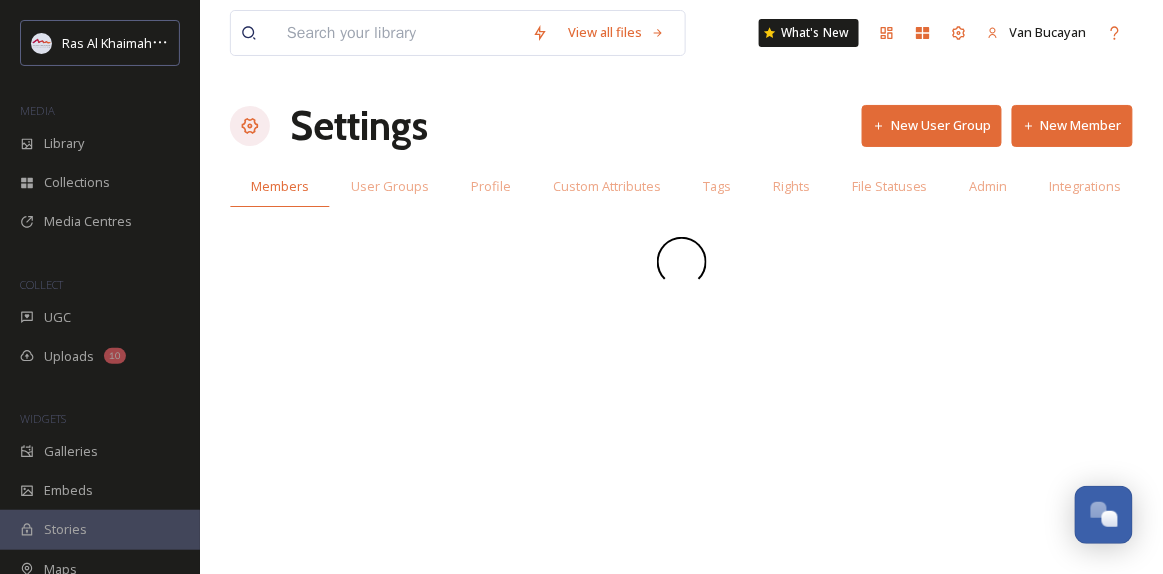 click on "New Member" at bounding box center [1072, 125] 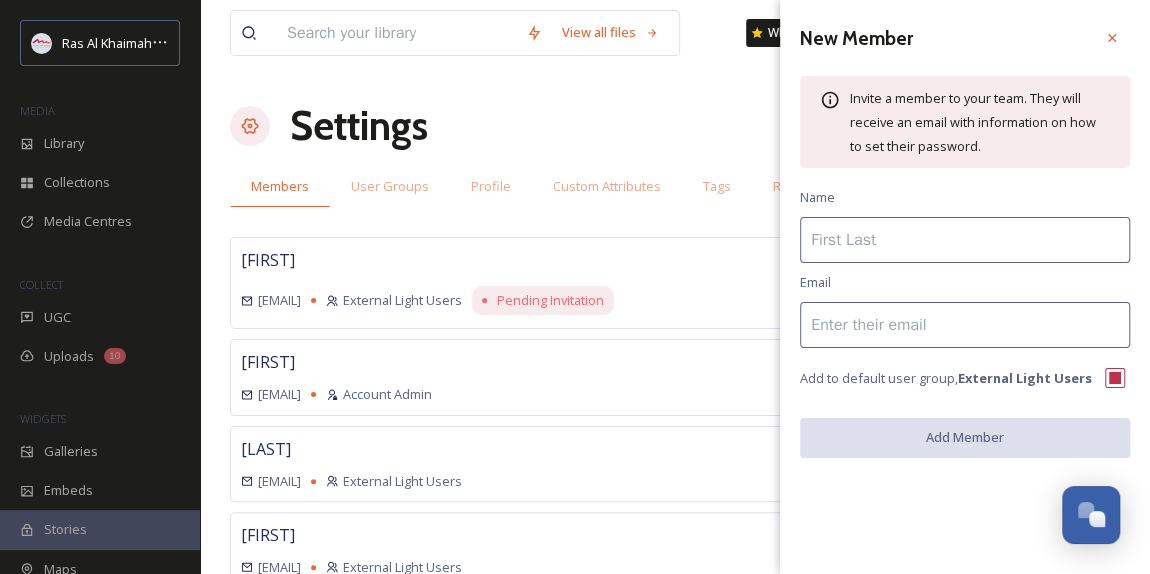 type 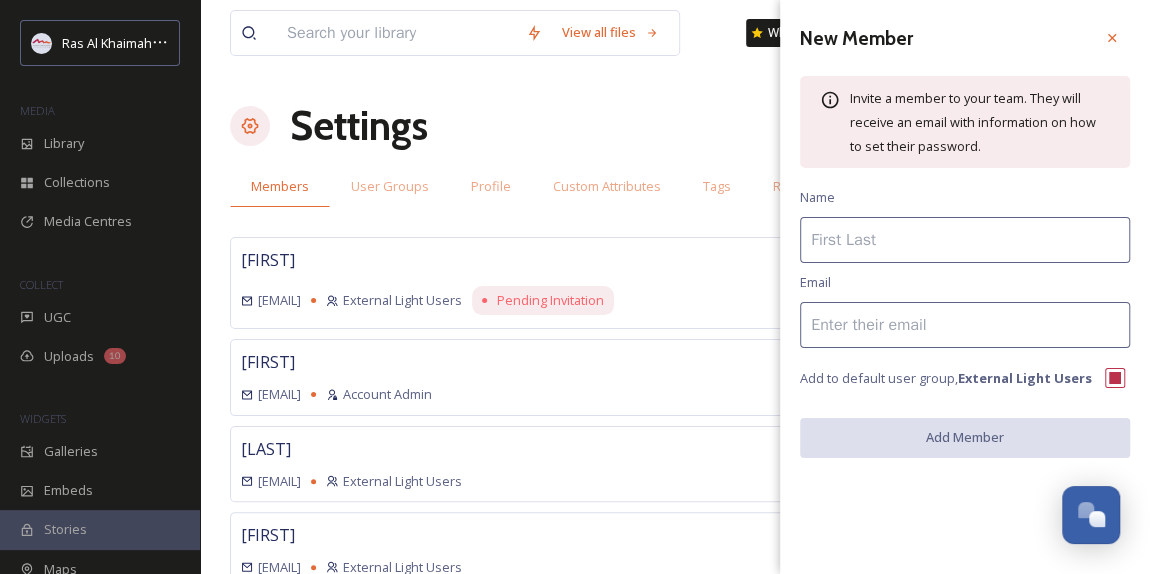 click at bounding box center [965, 240] 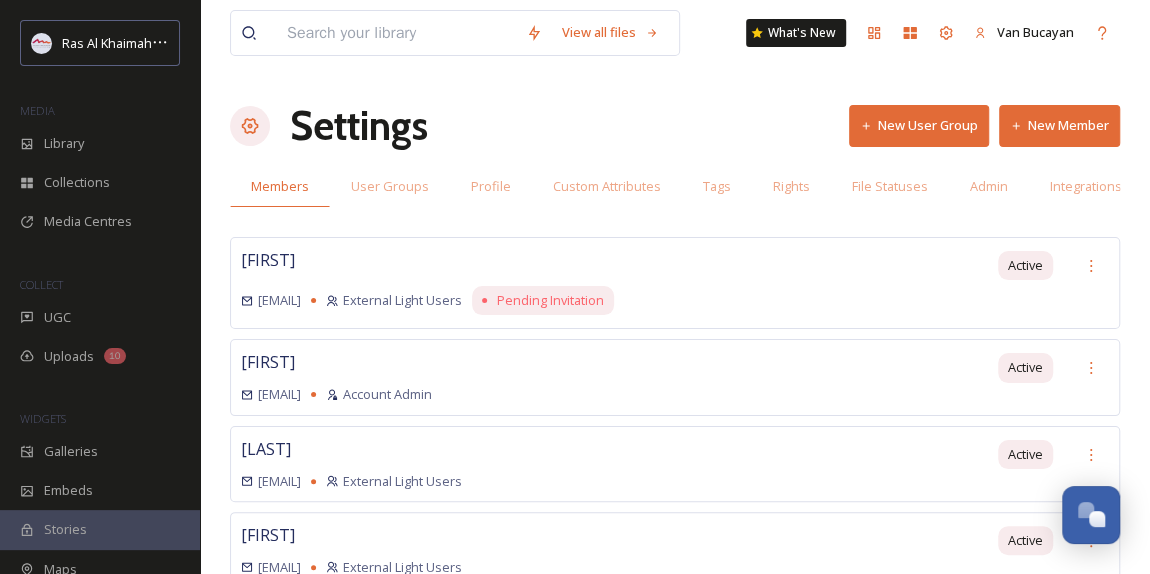 click on "Settings New User Group New Member" at bounding box center [675, 126] 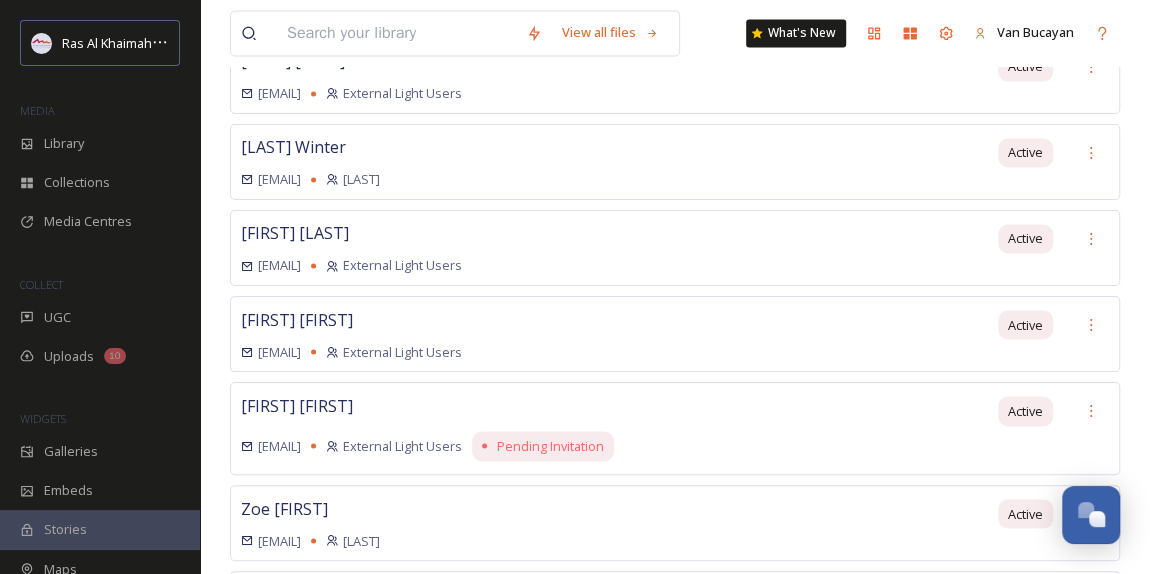 scroll, scrollTop: 28363, scrollLeft: 0, axis: vertical 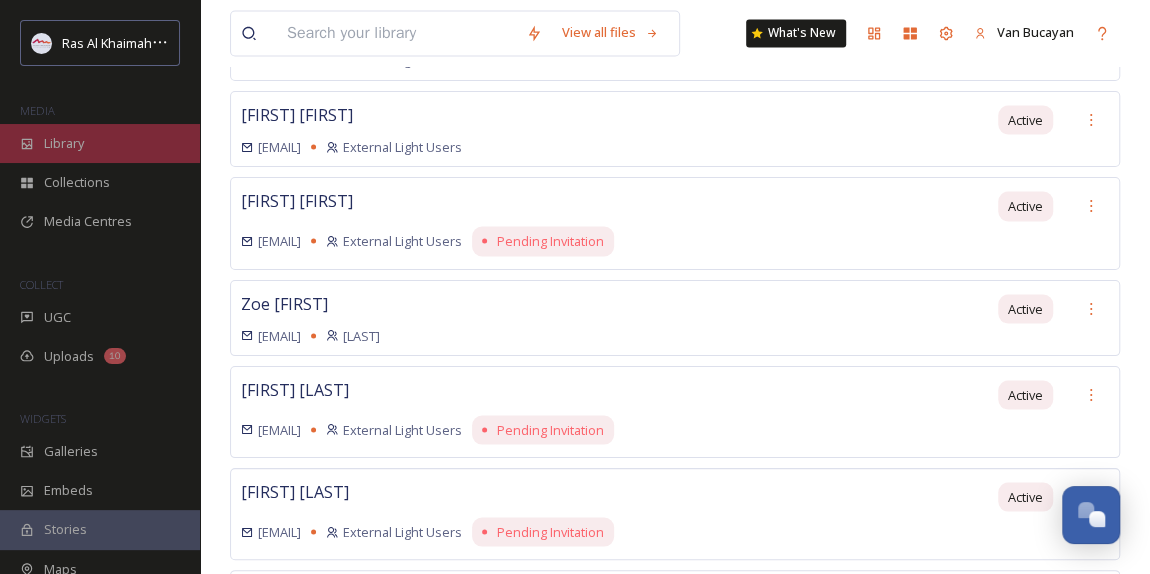 click on "Library" at bounding box center [100, 143] 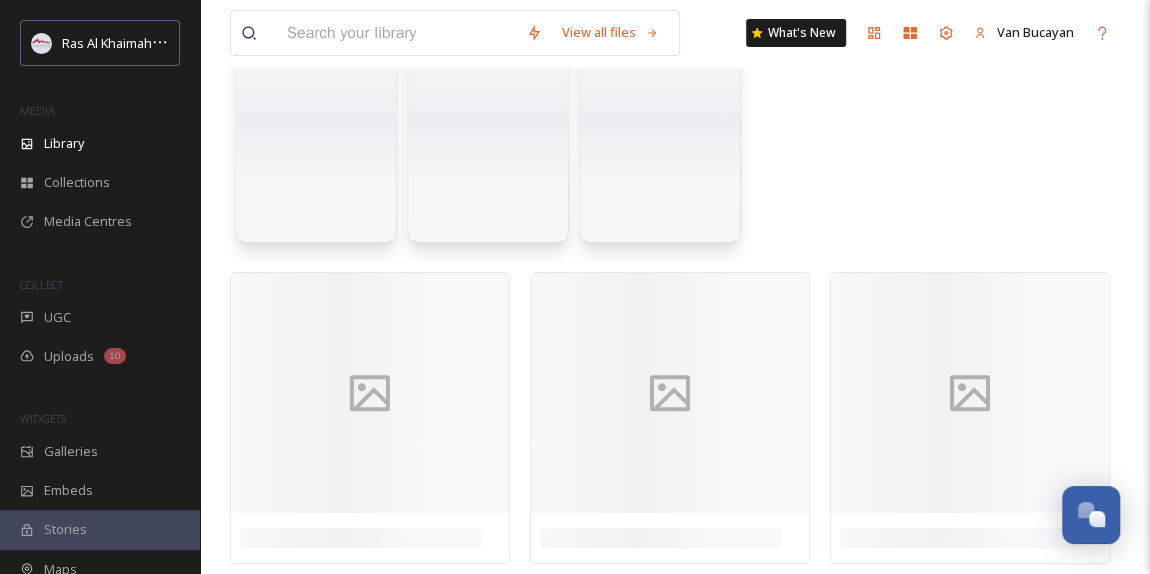 scroll, scrollTop: 0, scrollLeft: 0, axis: both 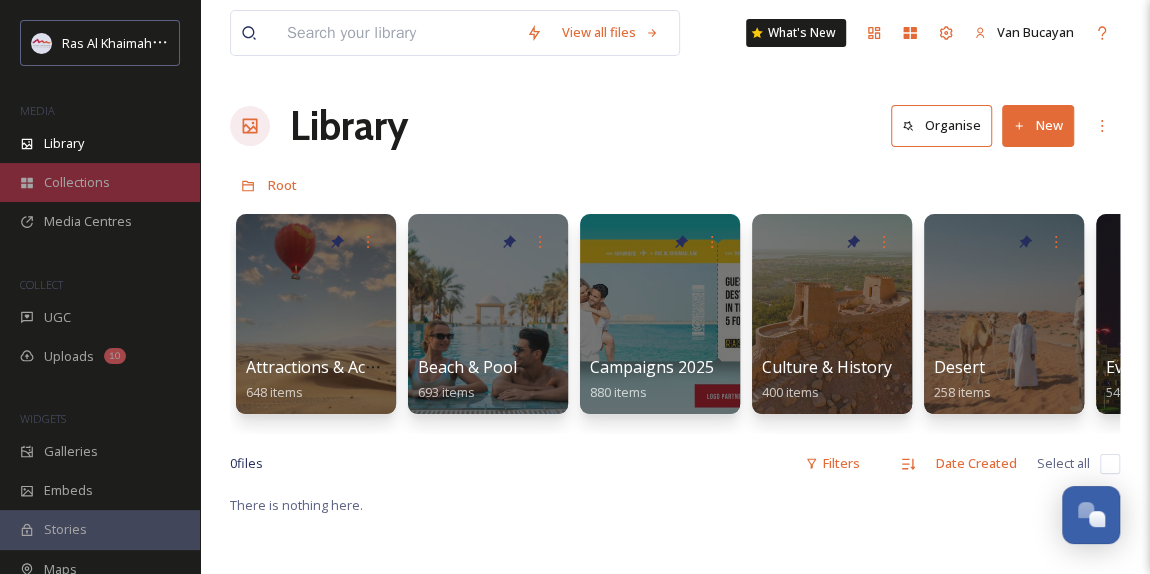 click on "Collections" at bounding box center (100, 182) 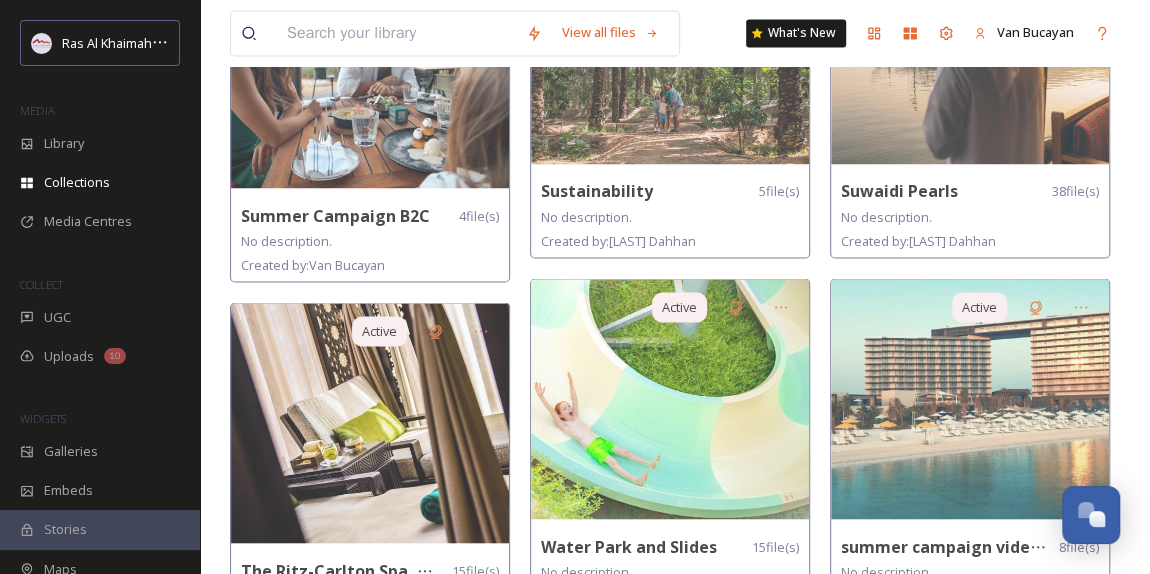 scroll, scrollTop: 1727, scrollLeft: 0, axis: vertical 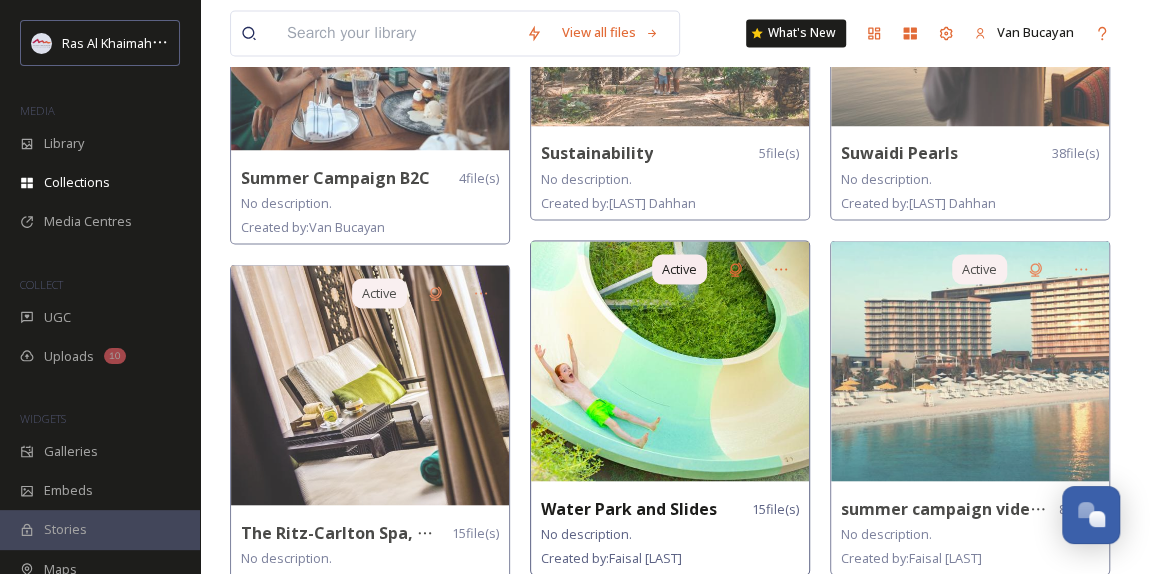 click at bounding box center (670, 361) 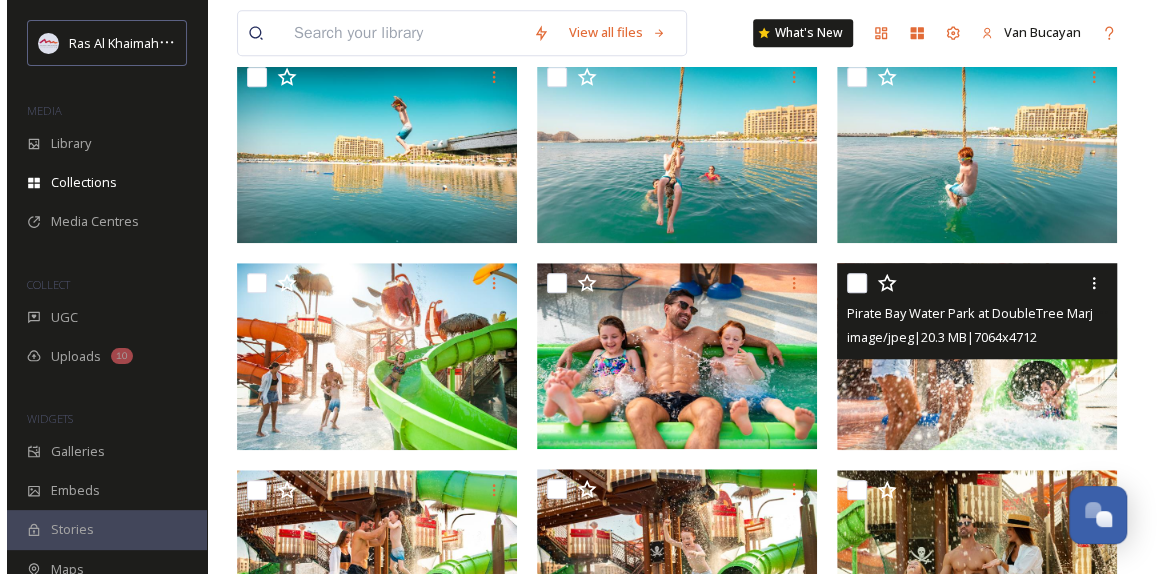 scroll, scrollTop: 727, scrollLeft: 0, axis: vertical 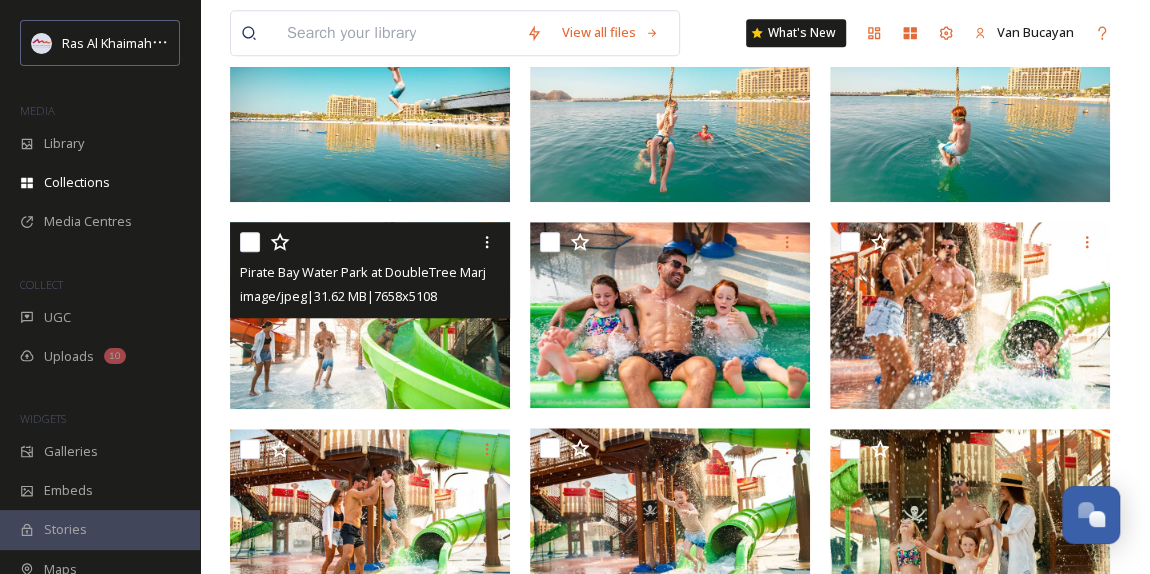 click at bounding box center [370, 315] 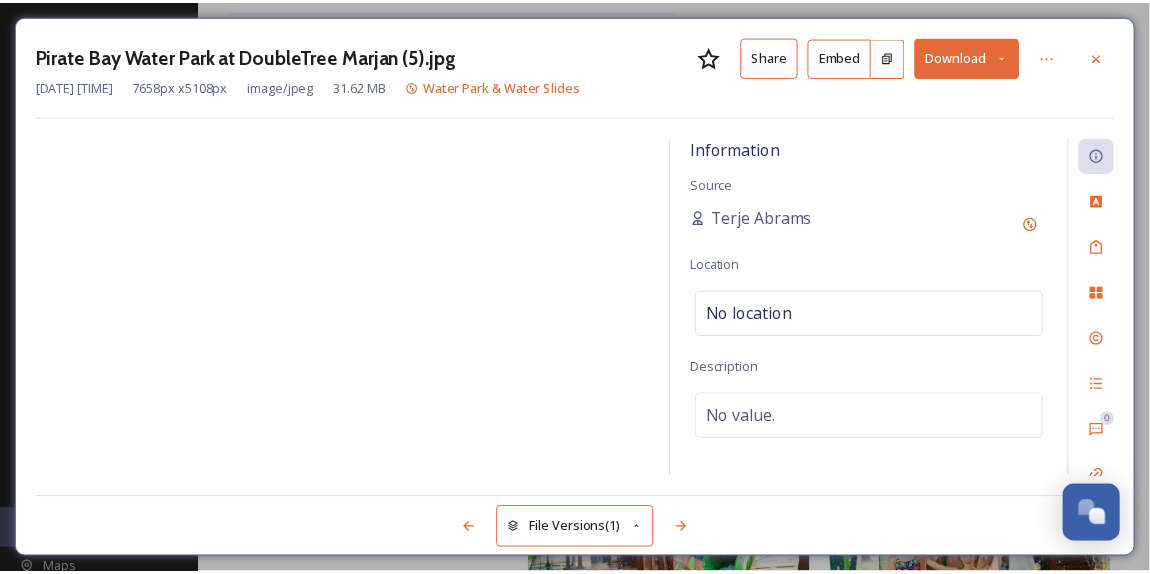 scroll, scrollTop: 733, scrollLeft: 0, axis: vertical 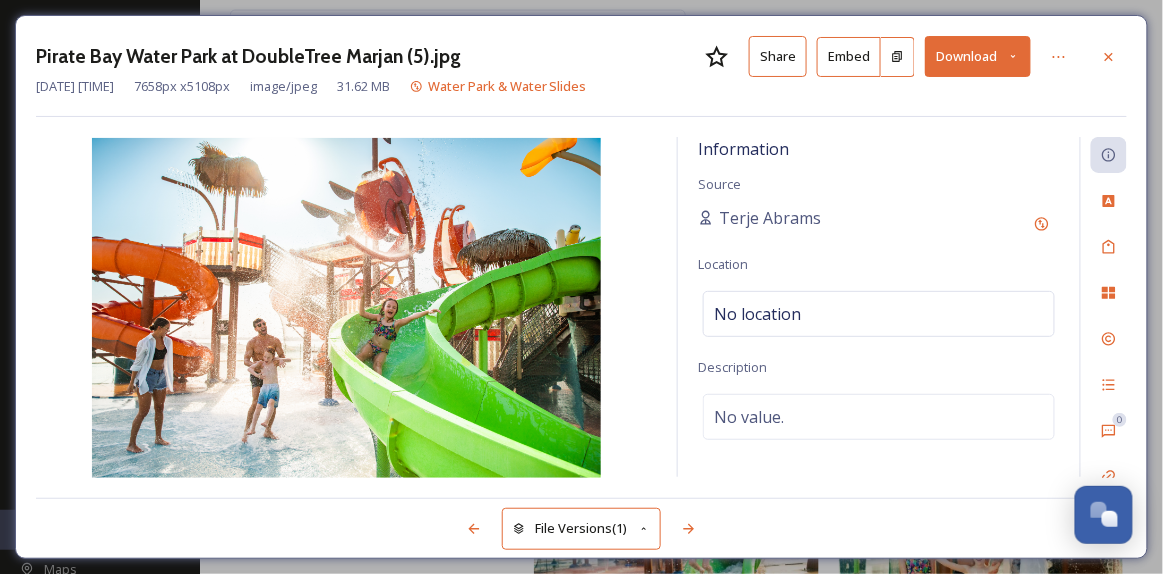 click 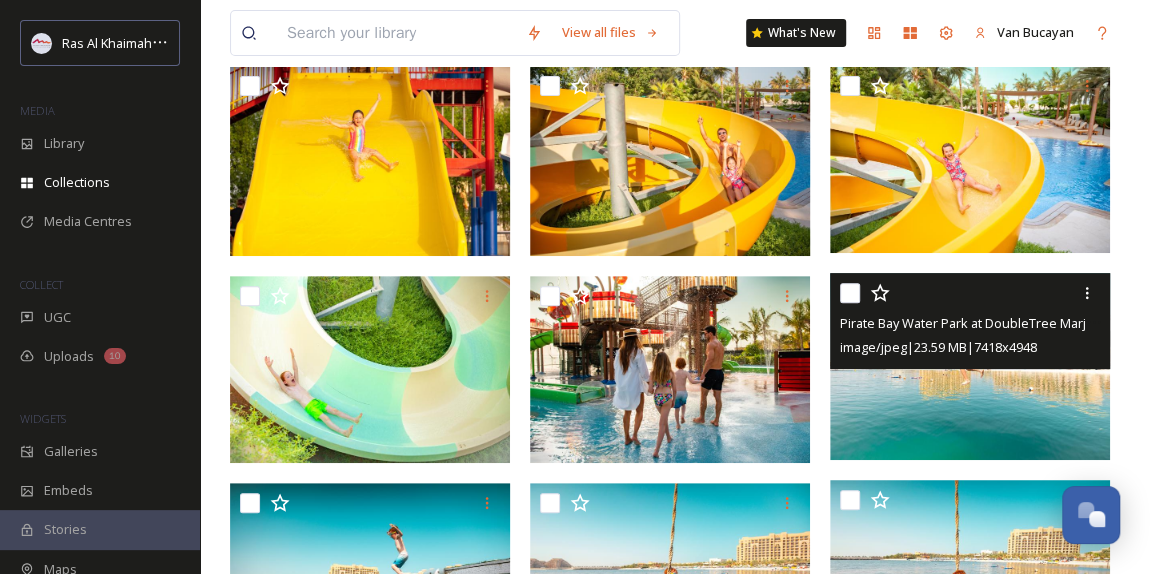 scroll, scrollTop: 188, scrollLeft: 0, axis: vertical 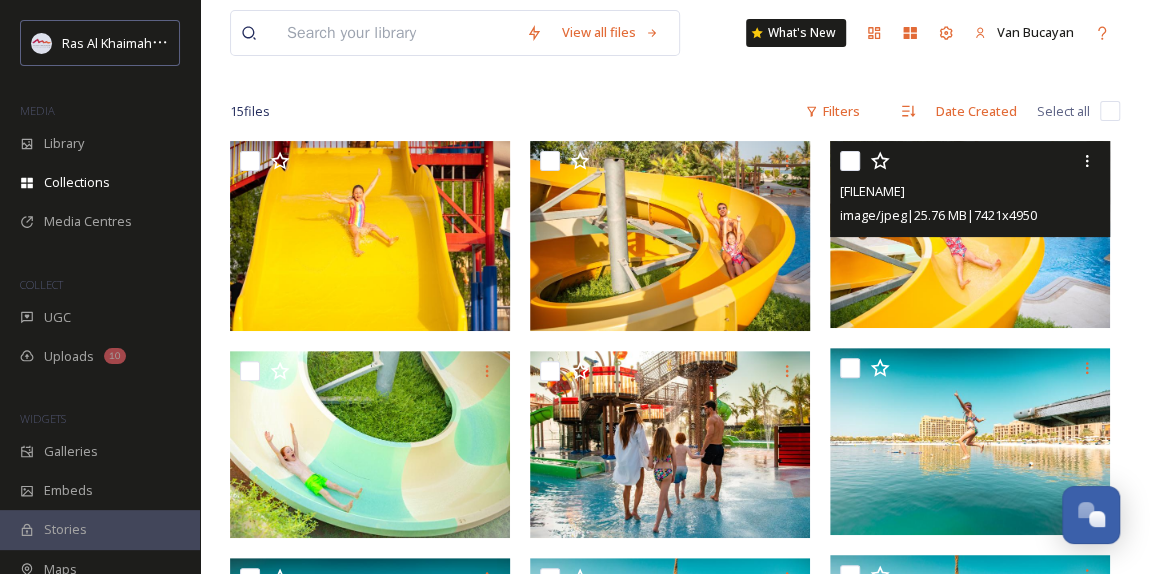 click at bounding box center (970, 234) 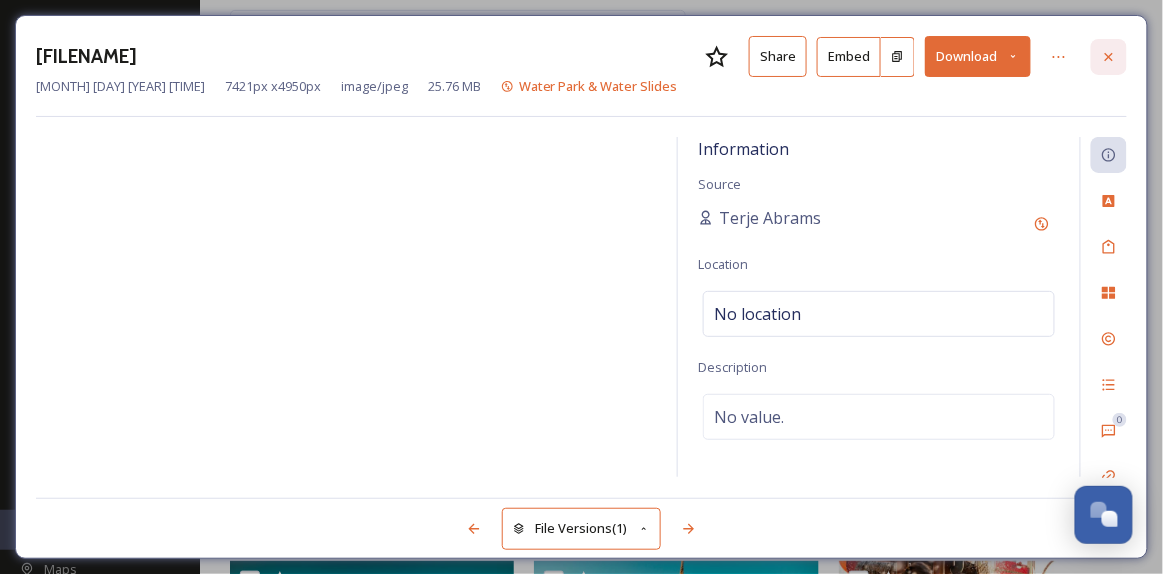 click 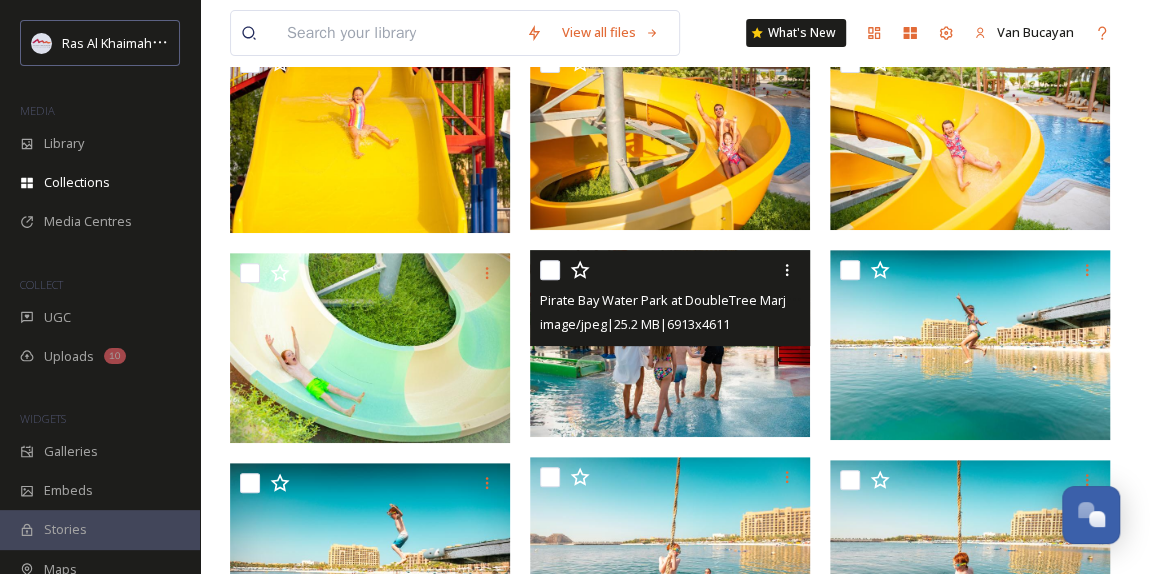 scroll, scrollTop: 370, scrollLeft: 0, axis: vertical 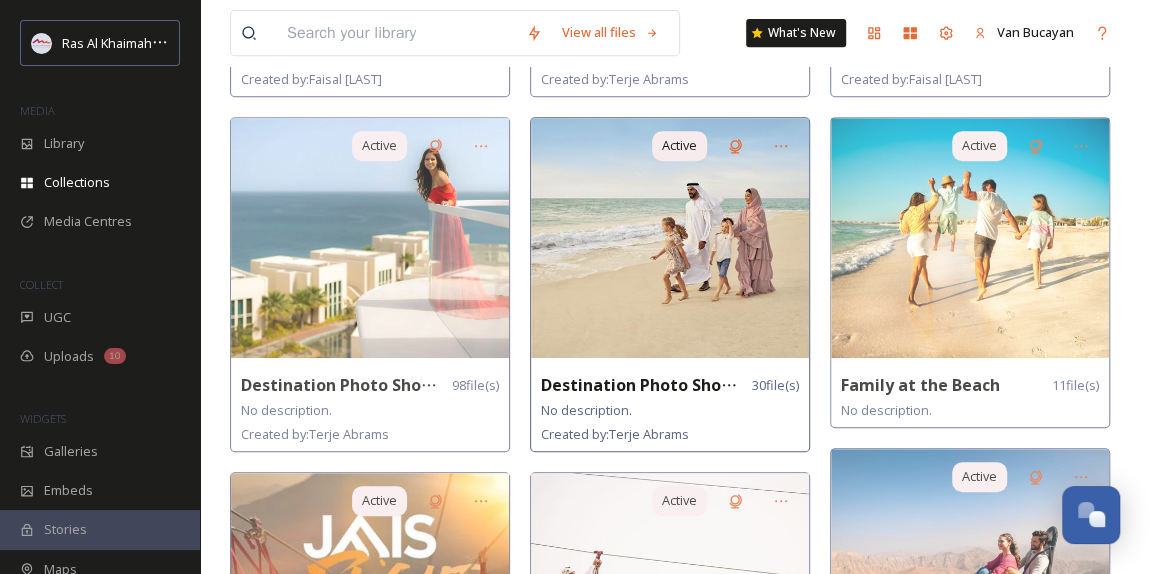 click at bounding box center [670, 238] 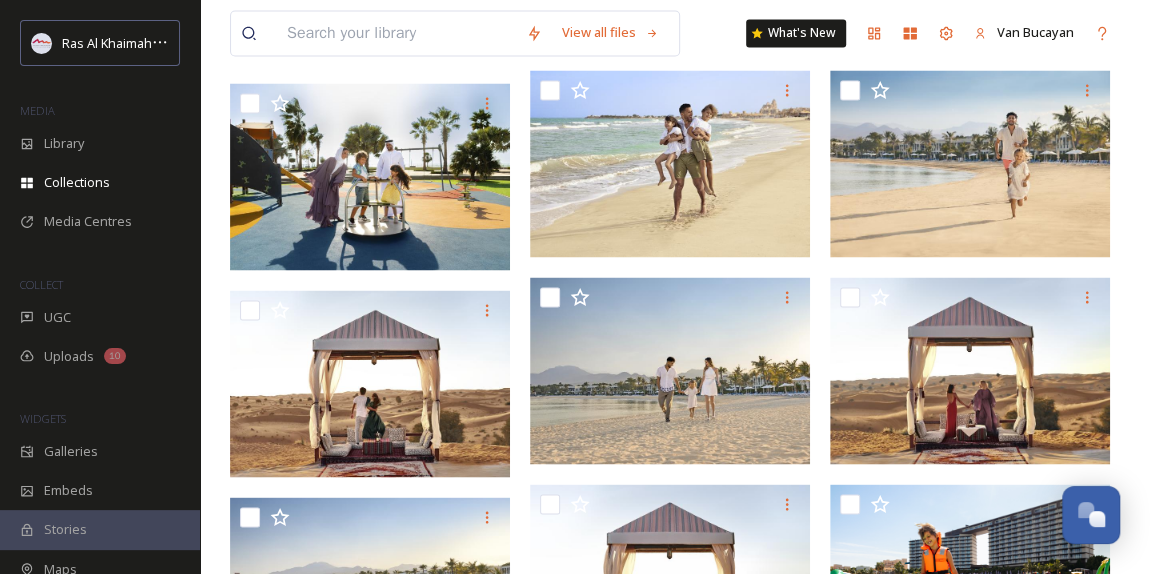 scroll, scrollTop: 1824, scrollLeft: 0, axis: vertical 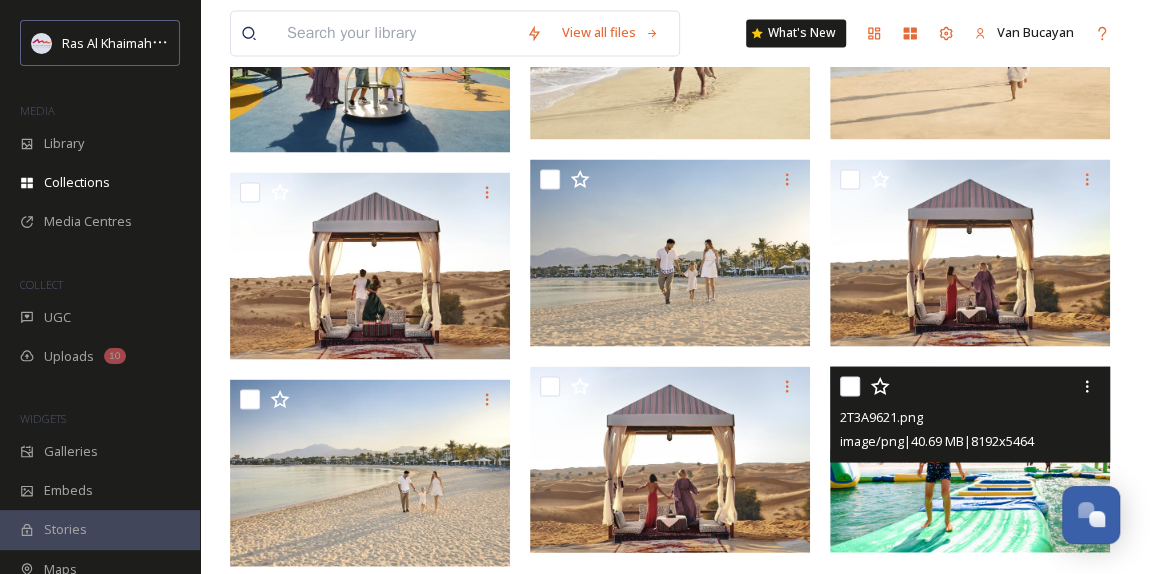 click at bounding box center (970, 459) 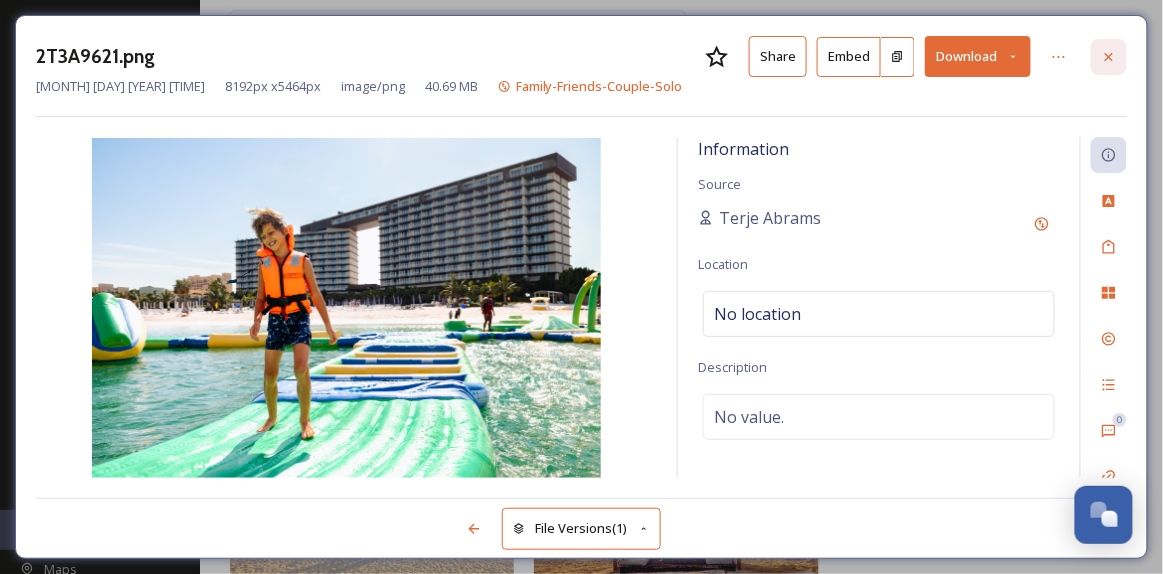 click at bounding box center (1109, 57) 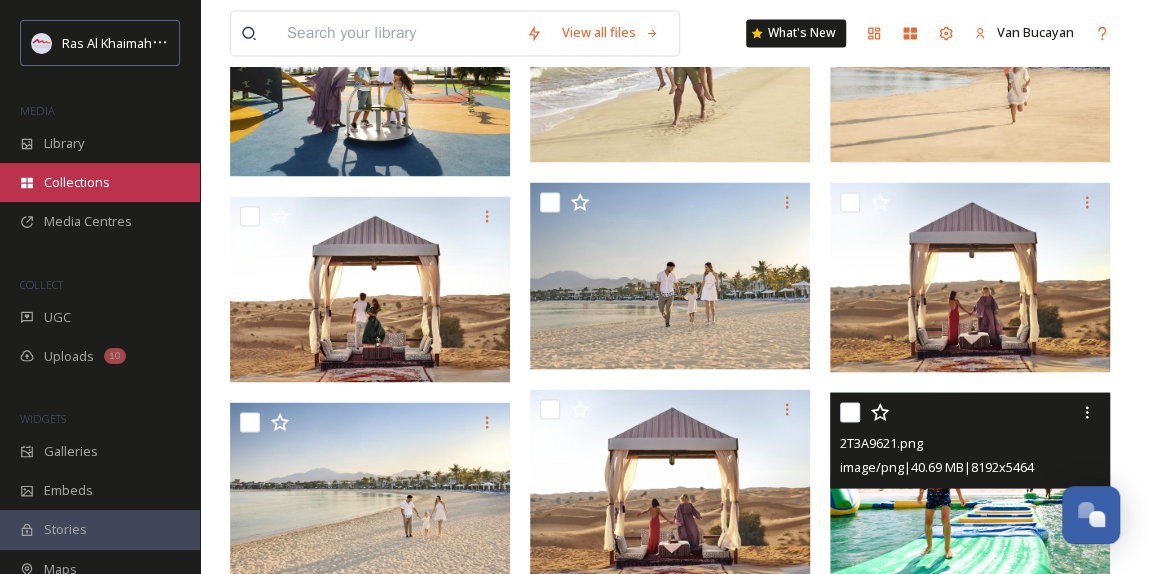 click on "Collections" at bounding box center (77, 182) 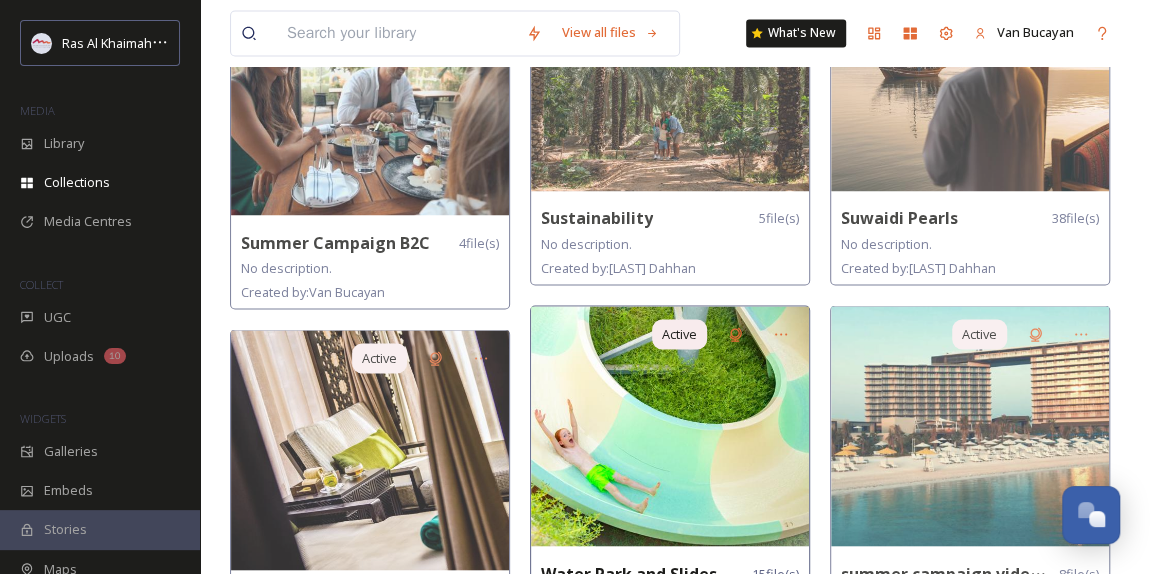 scroll, scrollTop: 1727, scrollLeft: 0, axis: vertical 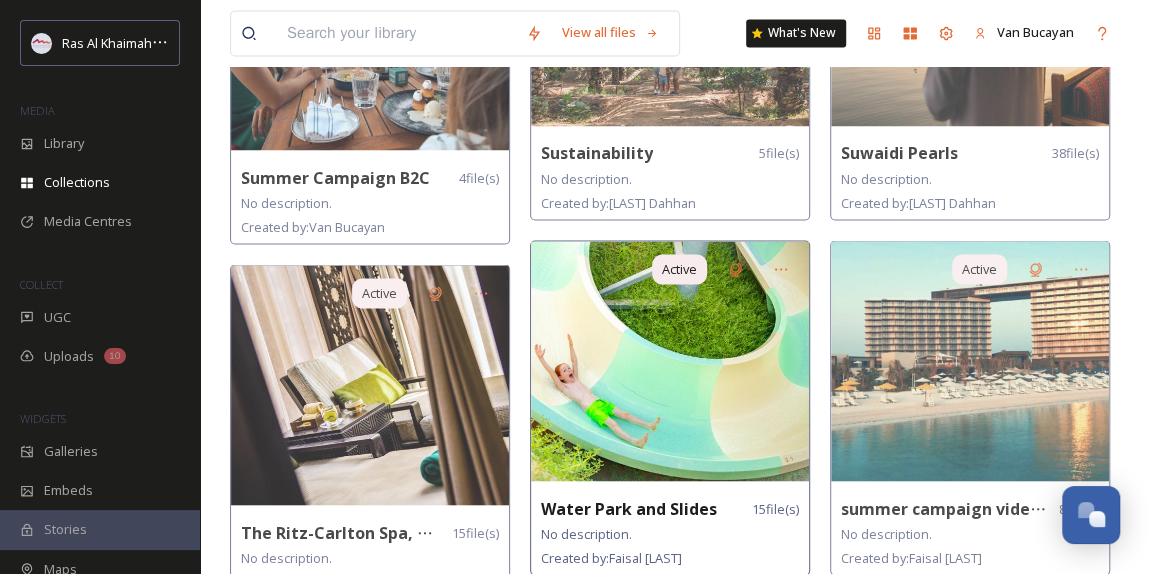 click at bounding box center (670, 361) 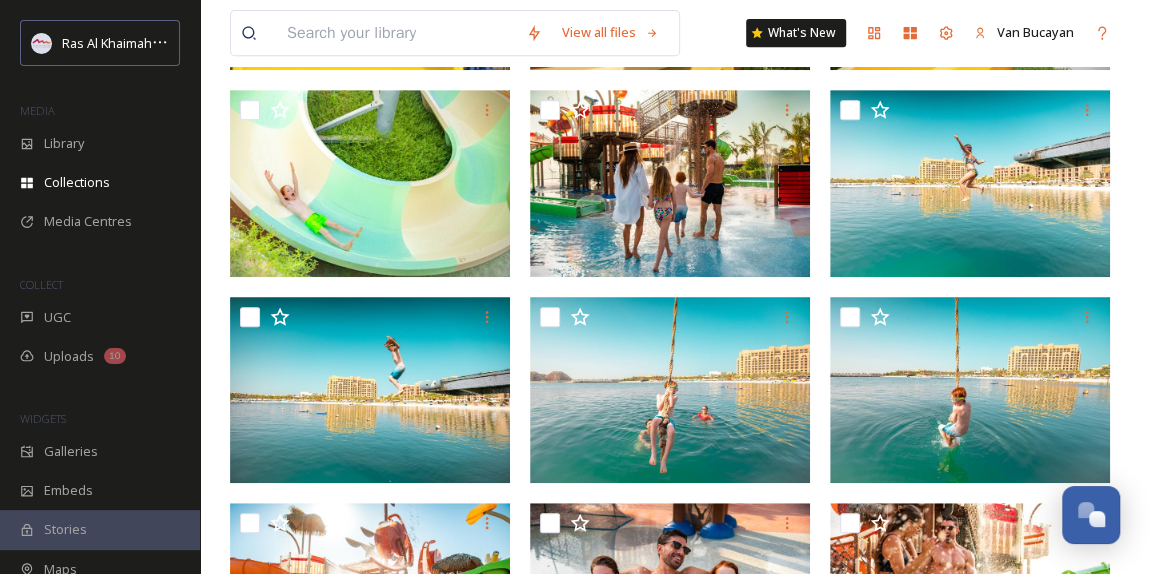 scroll, scrollTop: 454, scrollLeft: 0, axis: vertical 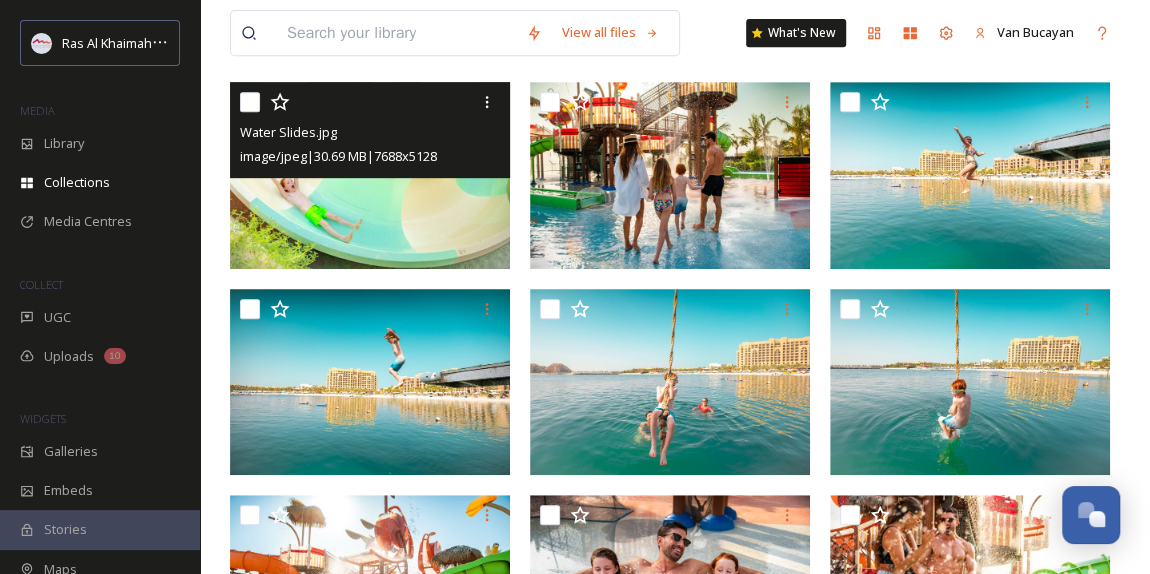 click at bounding box center (370, 175) 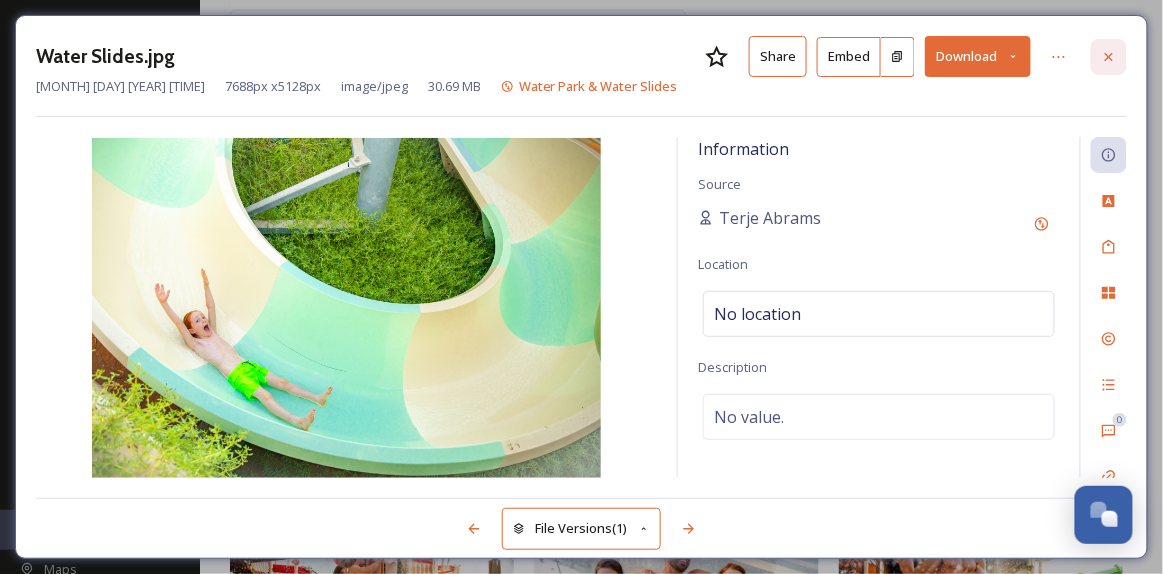click 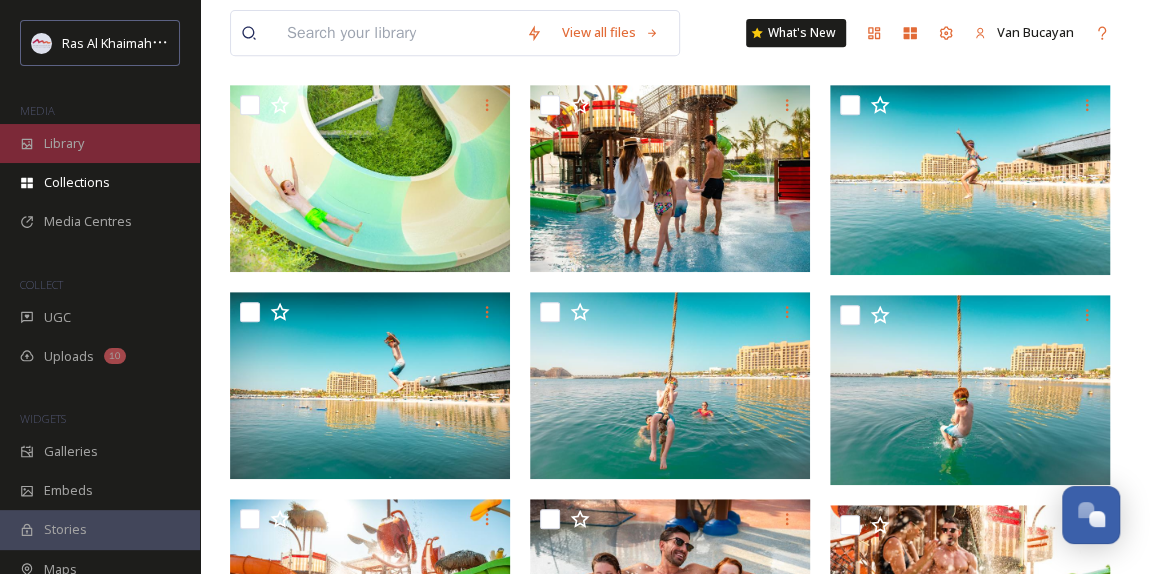 click on "Library" at bounding box center (64, 143) 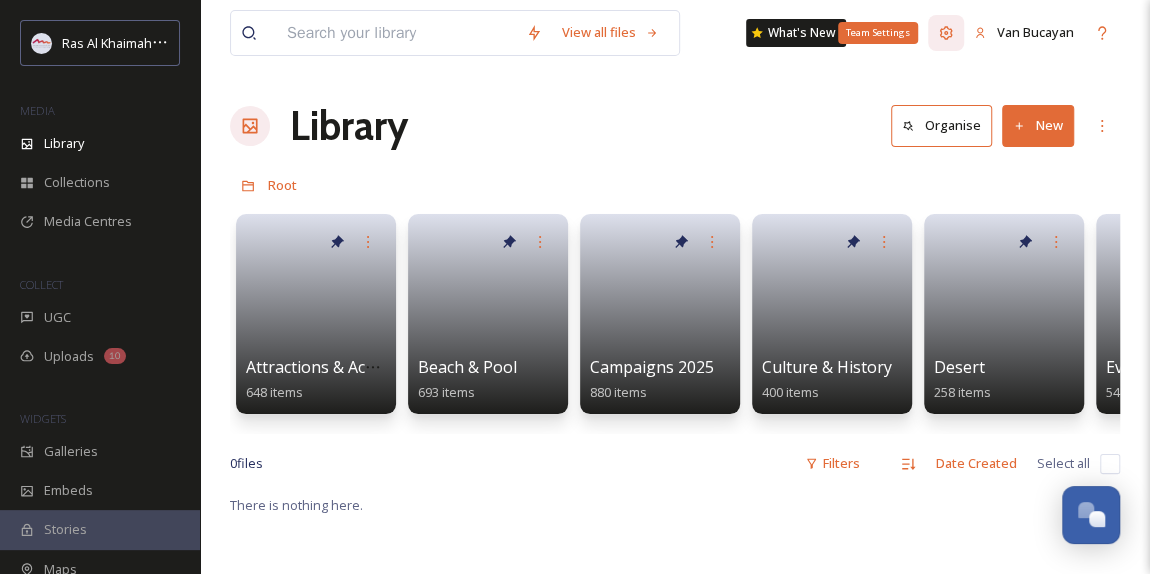 click on "Team Settings" at bounding box center [946, 33] 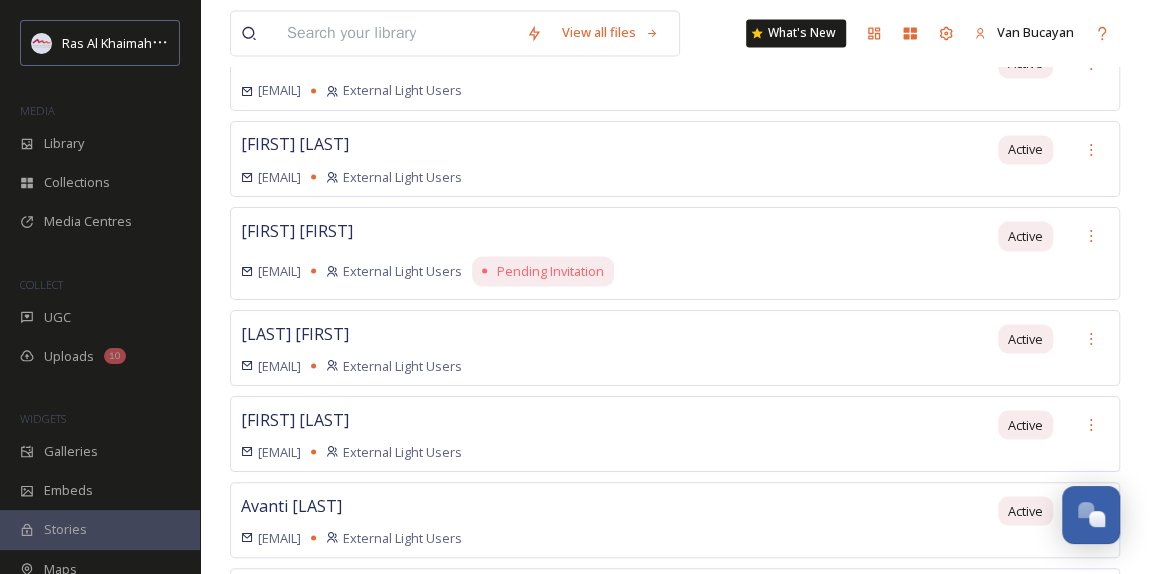 scroll, scrollTop: 16909, scrollLeft: 0, axis: vertical 